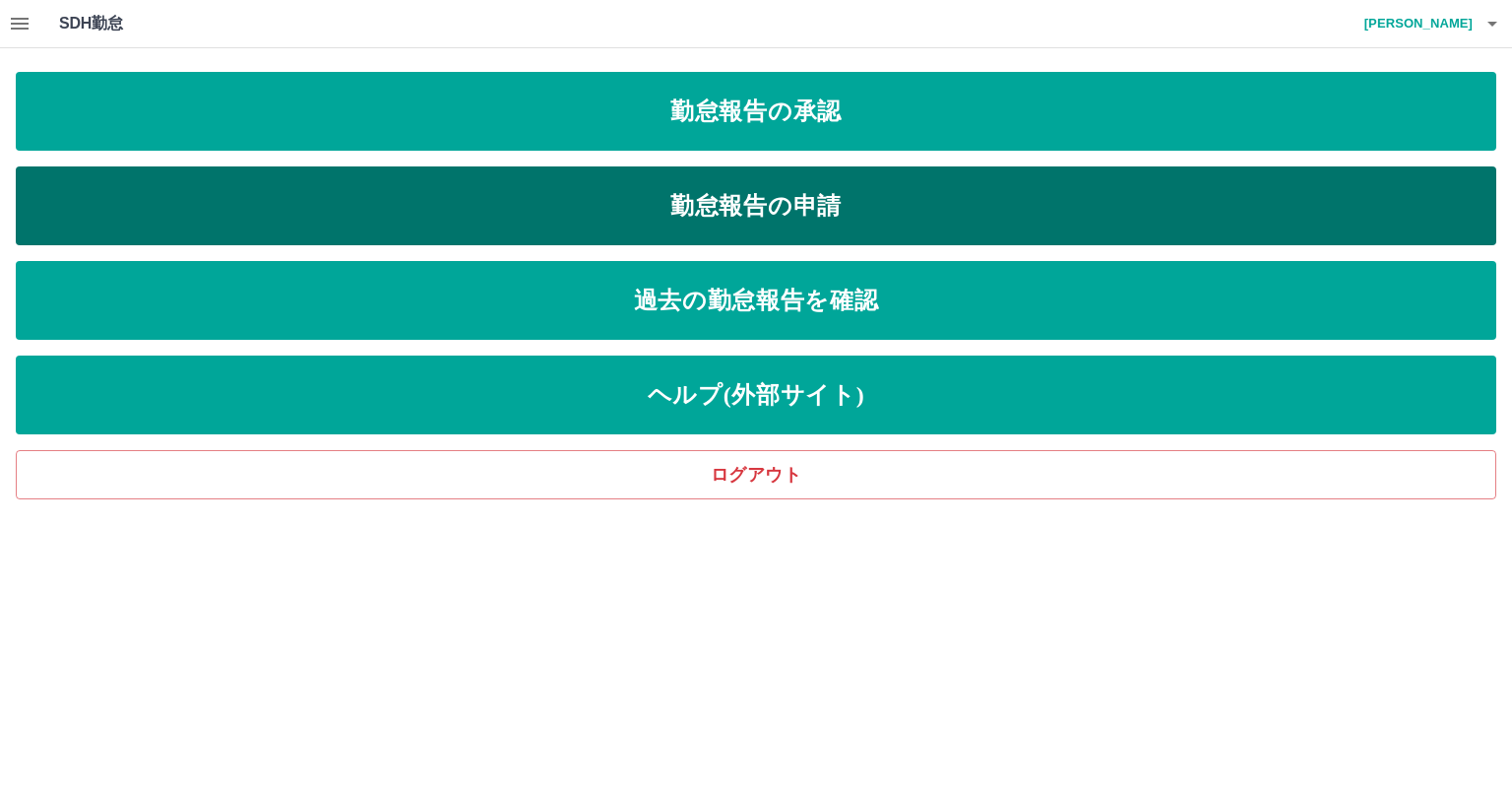 scroll, scrollTop: 0, scrollLeft: 0, axis: both 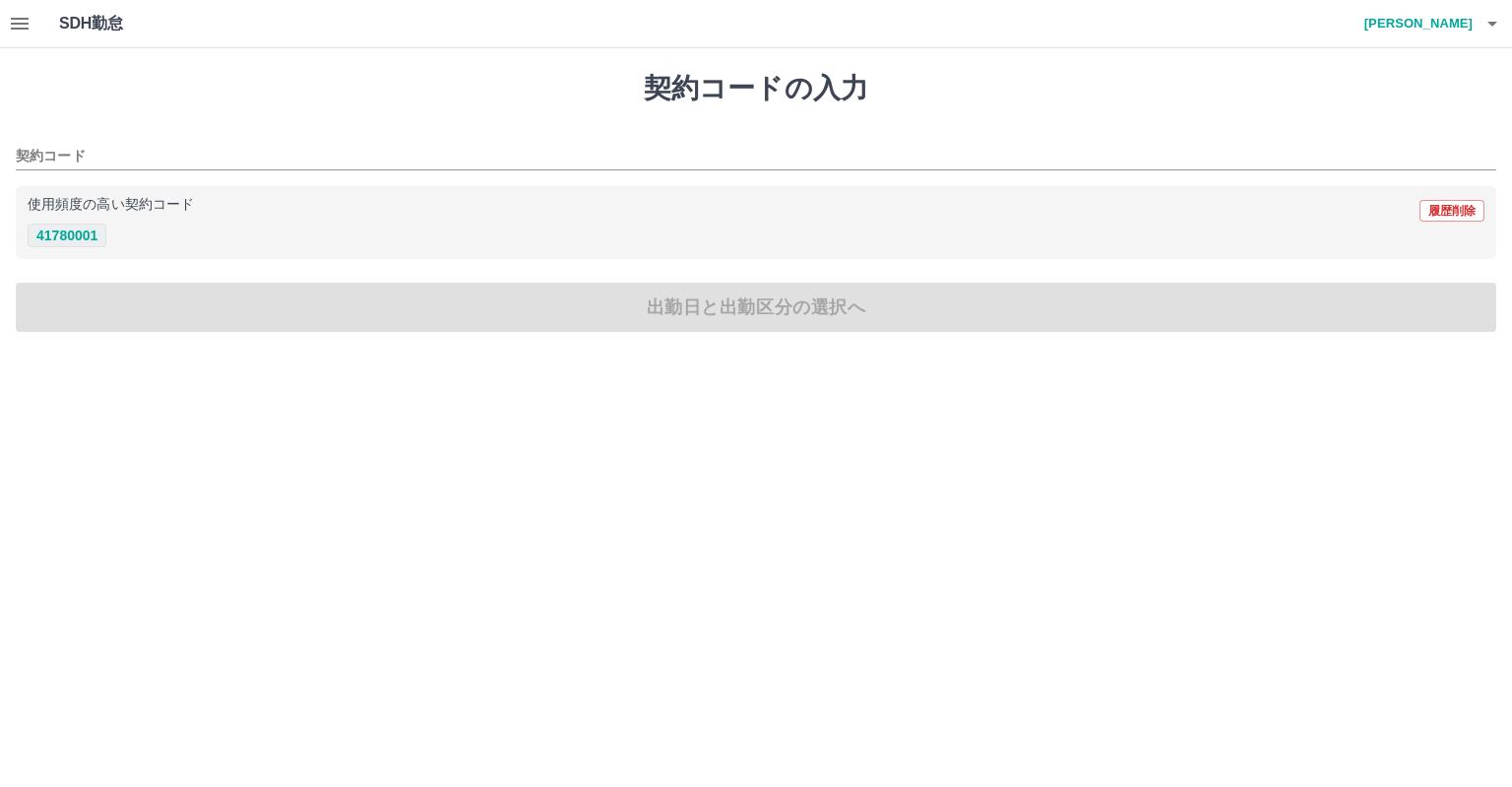 click on "41780001" at bounding box center [67, 235] 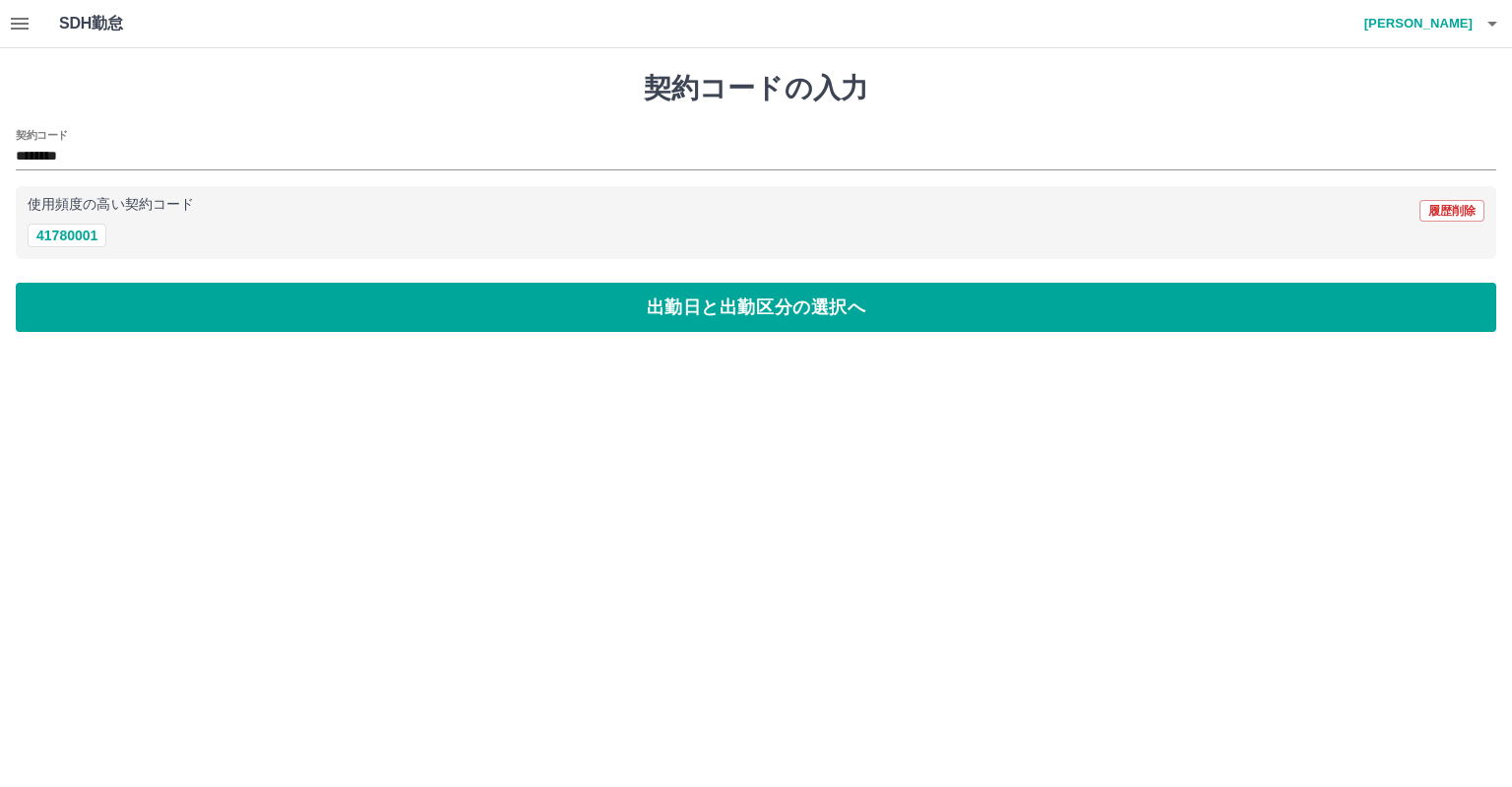 click on "契約コードの入力 契約コード ******** 使用頻度の高い契約コード 履歴削除 41780001 出勤日と出勤区分の選択へ" at bounding box center (756, 202) 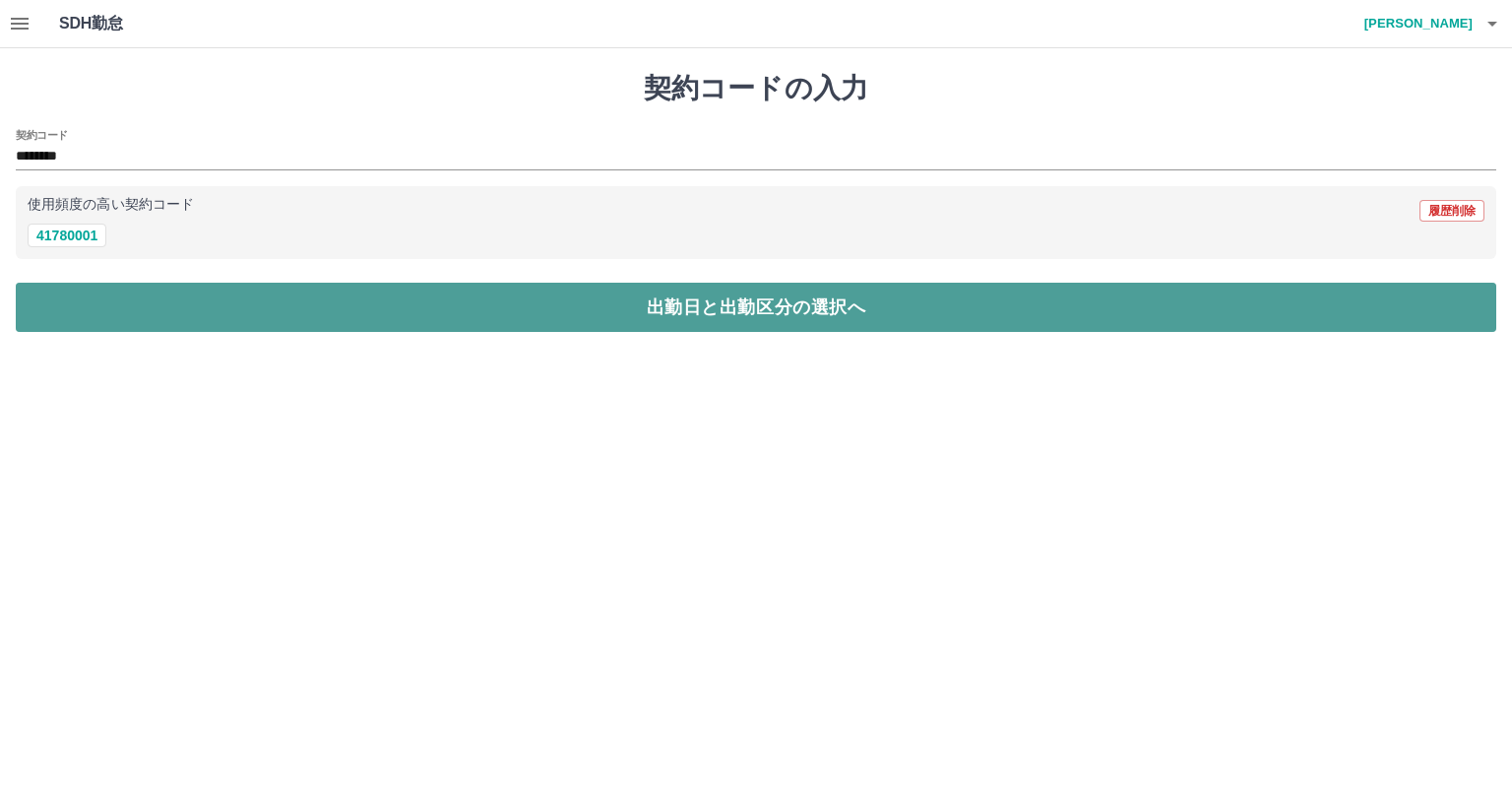 drag, startPoint x: 152, startPoint y: 298, endPoint x: 134, endPoint y: 295, distance: 18.248288 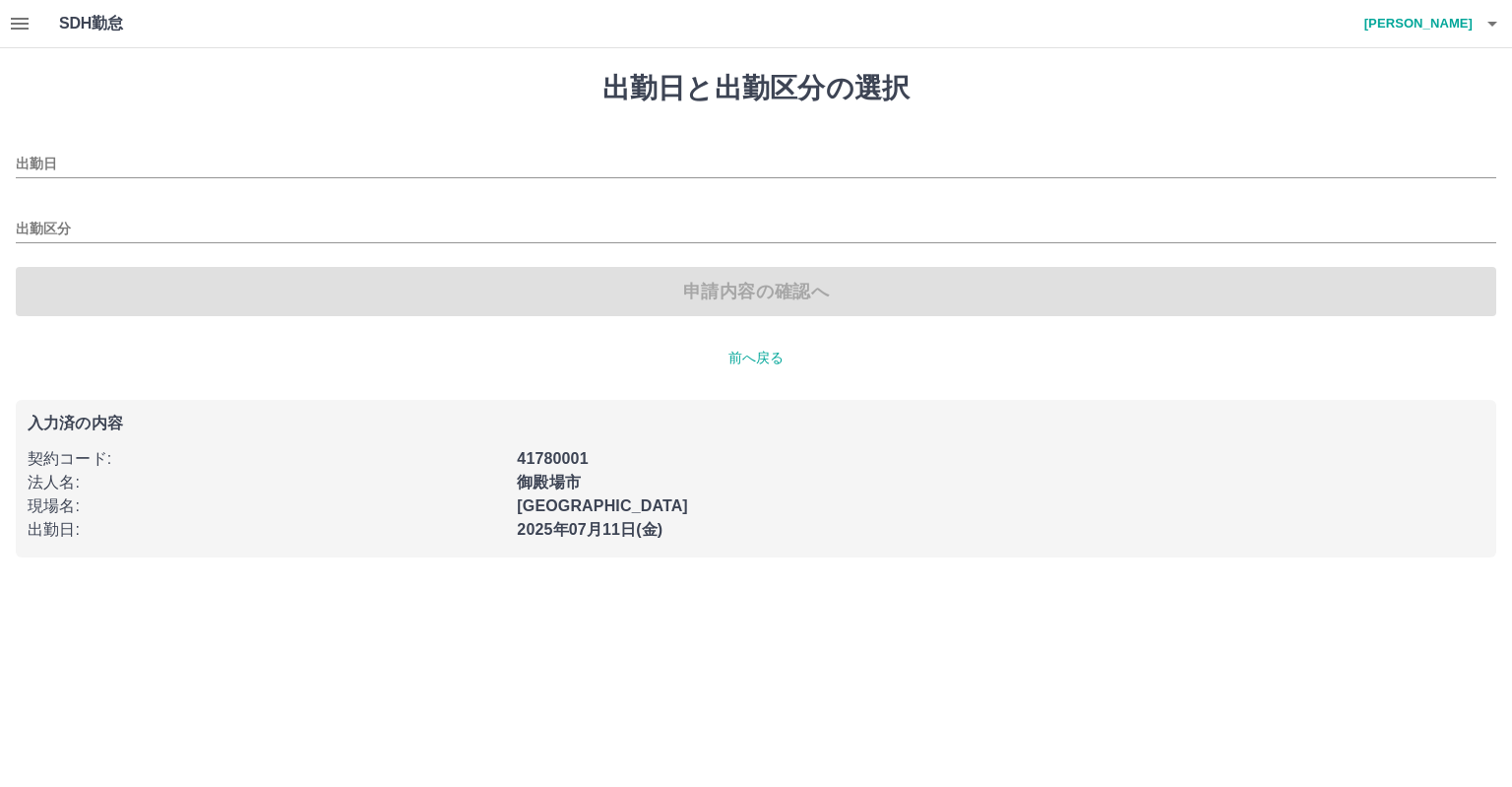 type on "**********" 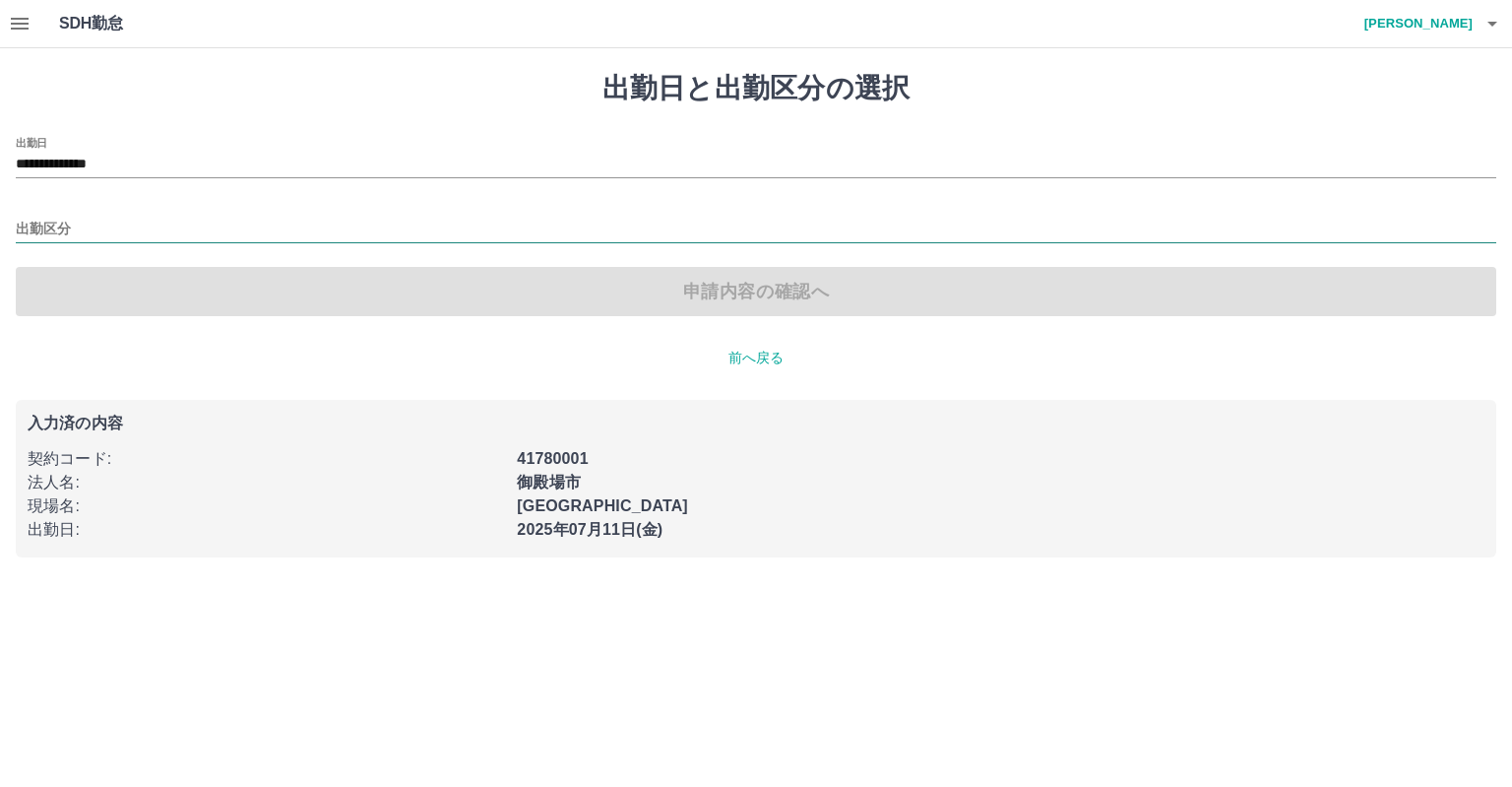 click on "出勤区分" at bounding box center [756, 230] 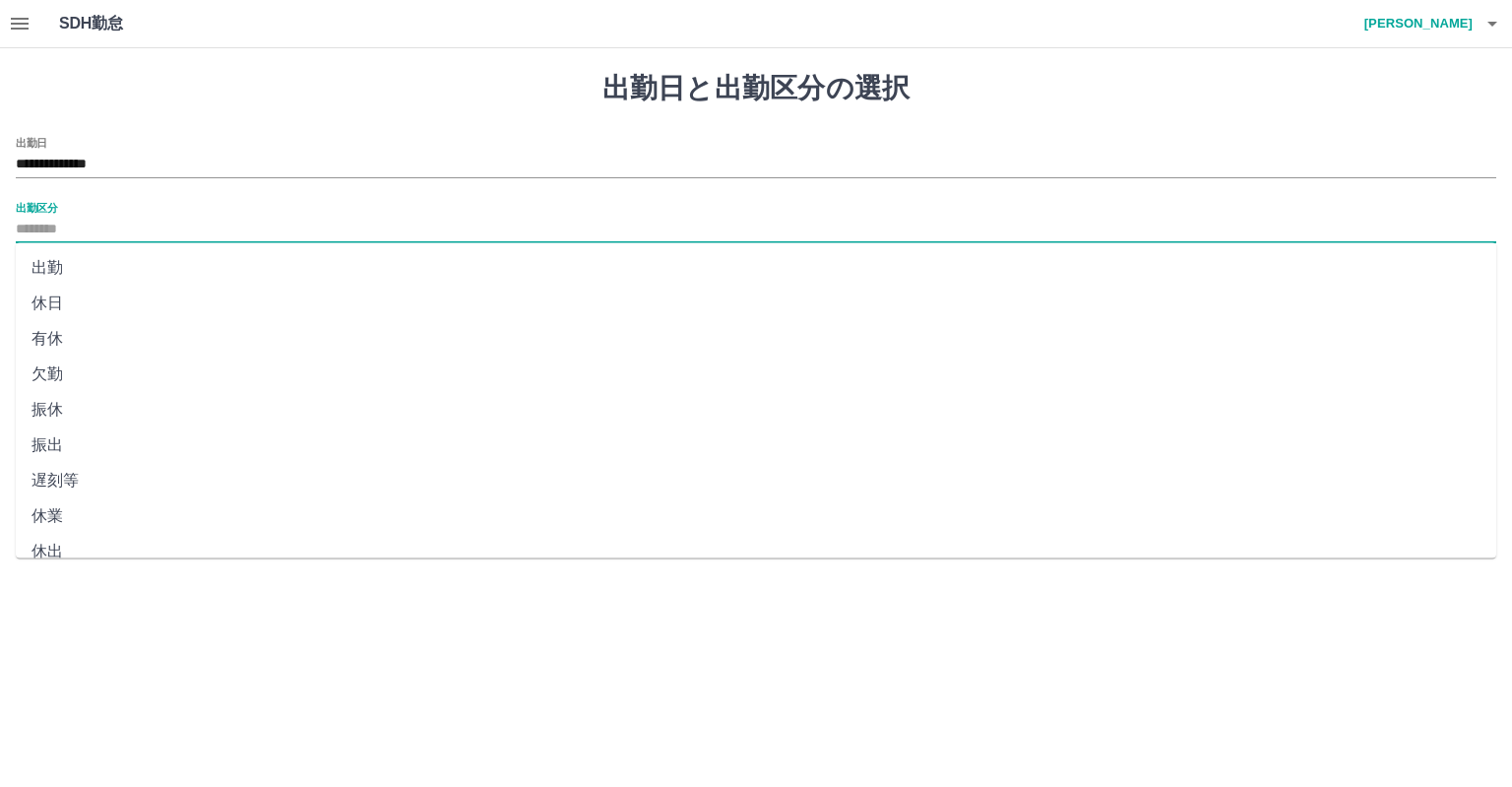 click on "出勤" at bounding box center [756, 268] 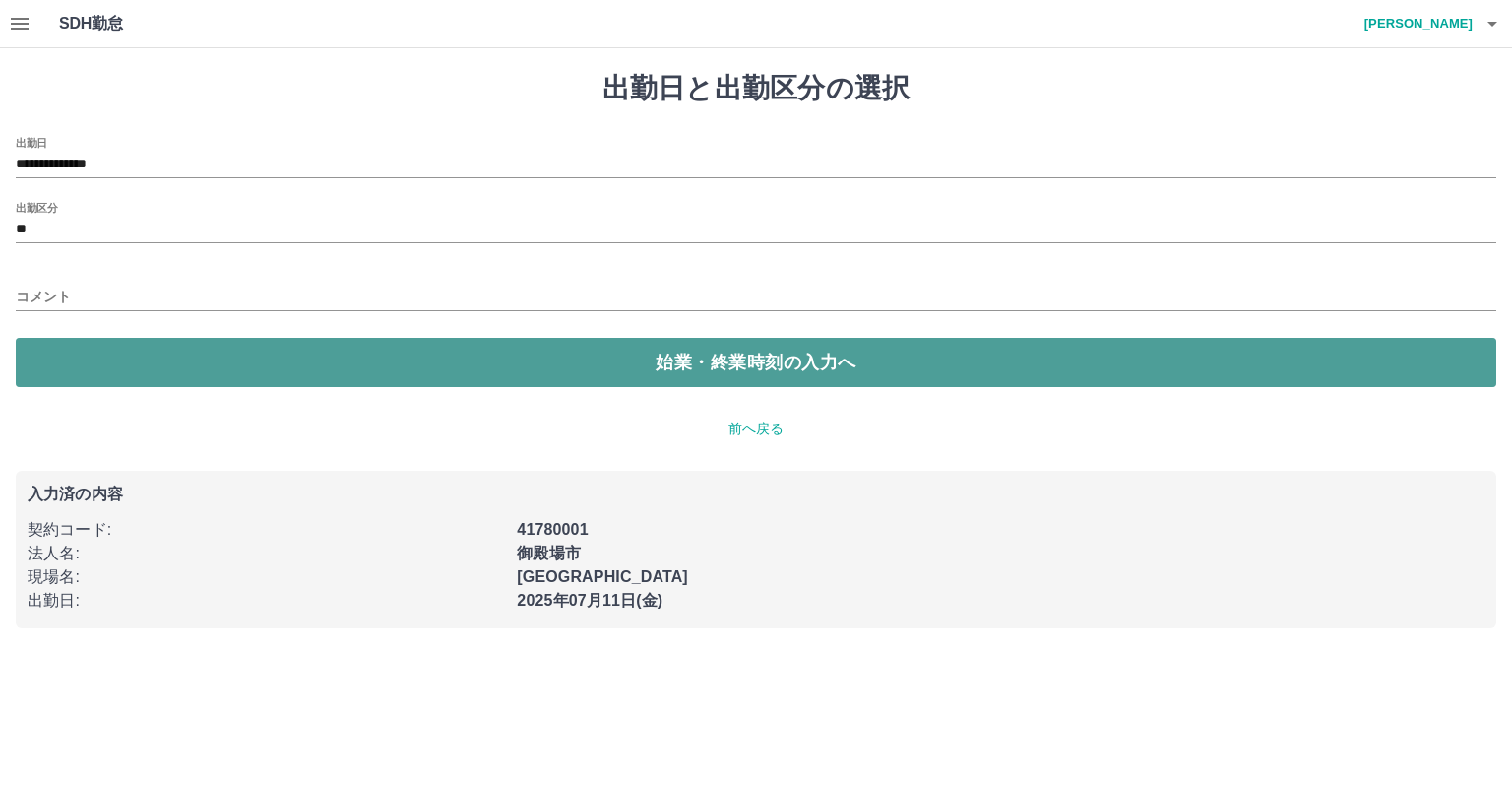click on "始業・終業時刻の入力へ" at bounding box center [756, 362] 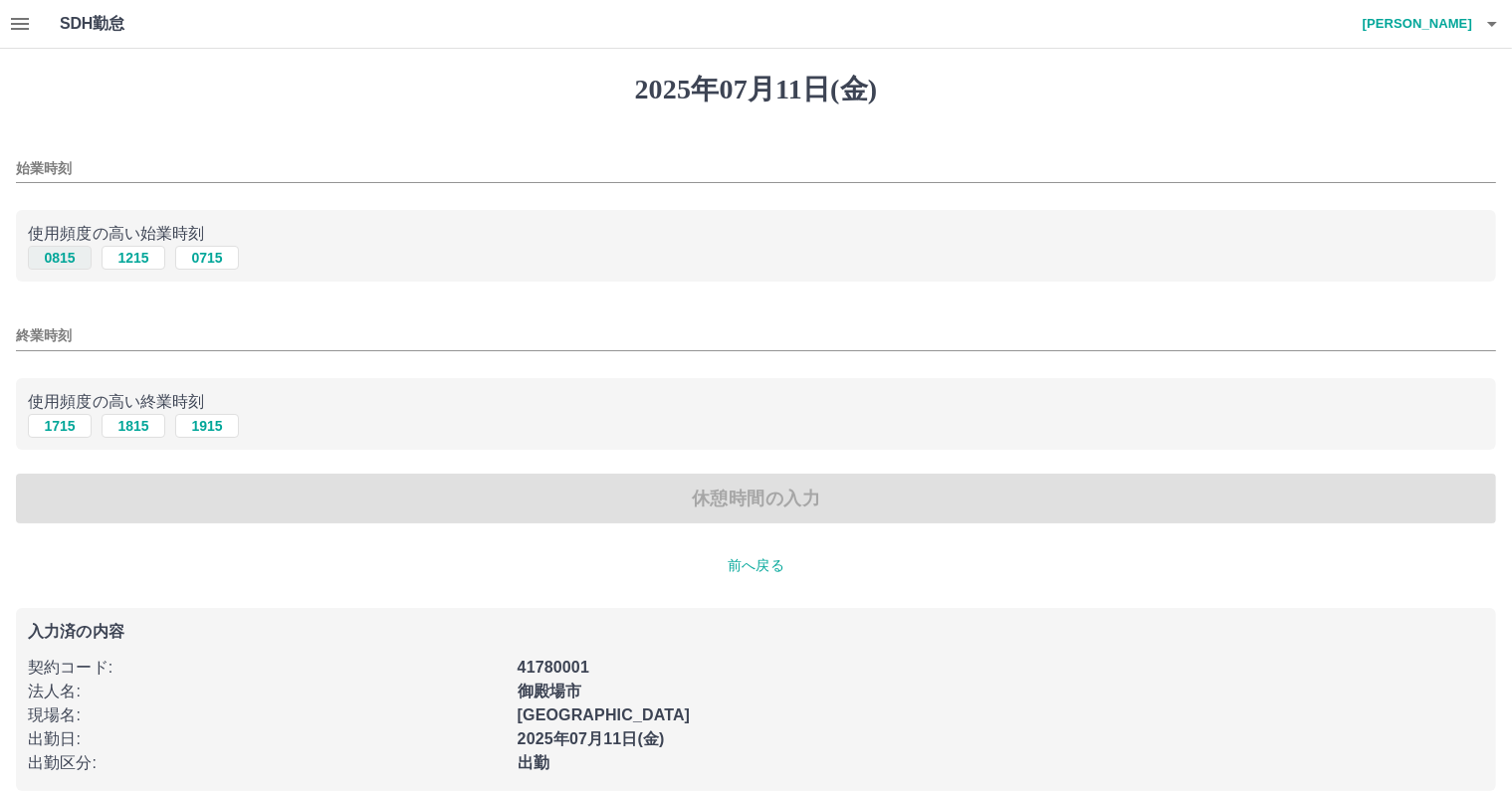 click on "0815" at bounding box center (60, 258) 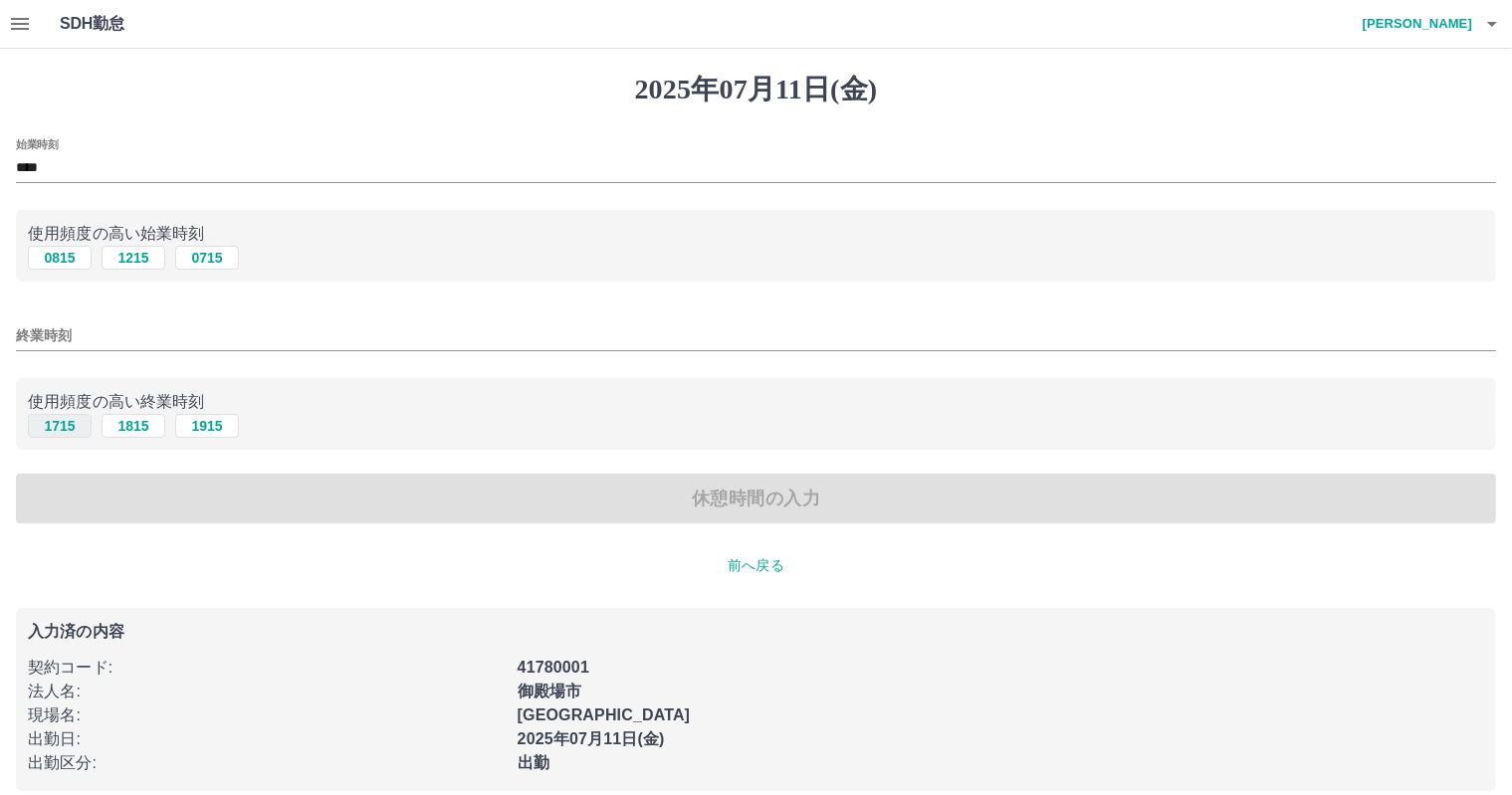 click on "1715" at bounding box center [60, 426] 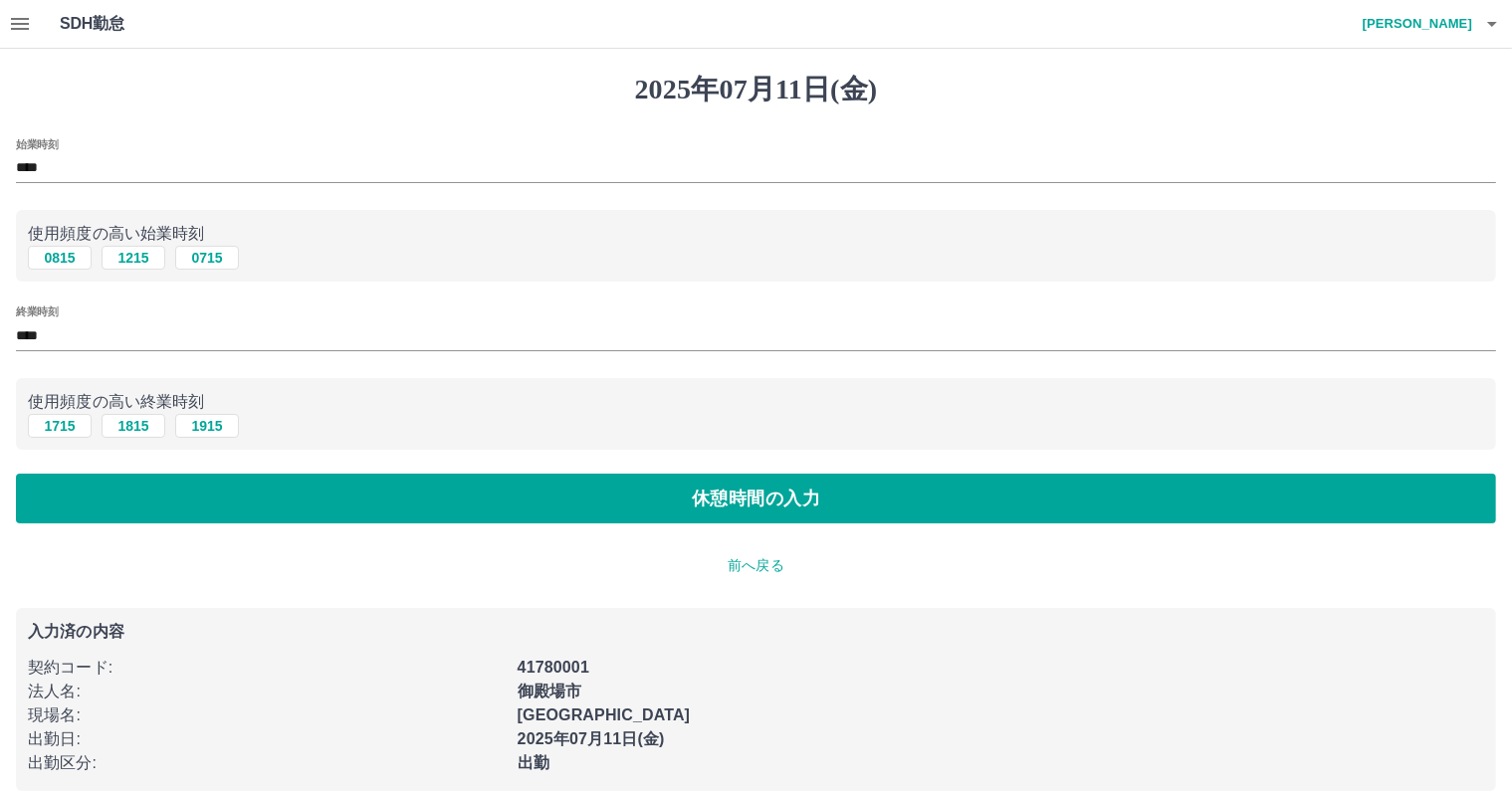 click on "2025年07月11日(金) 始業時刻 **** 使用頻度の高い始業時刻 0815 1215 0715 終業時刻 **** 使用頻度の高い終業時刻 1715 1815 1915 休憩時間の入力 前へ戻る 入力済の内容 契約コード : 41780001 法人名 : 御殿場市 現場名 : 御殿場市立図書館 出勤日 : 2025年07月11日(金) 出勤区分 : 出勤" at bounding box center (756, 432) 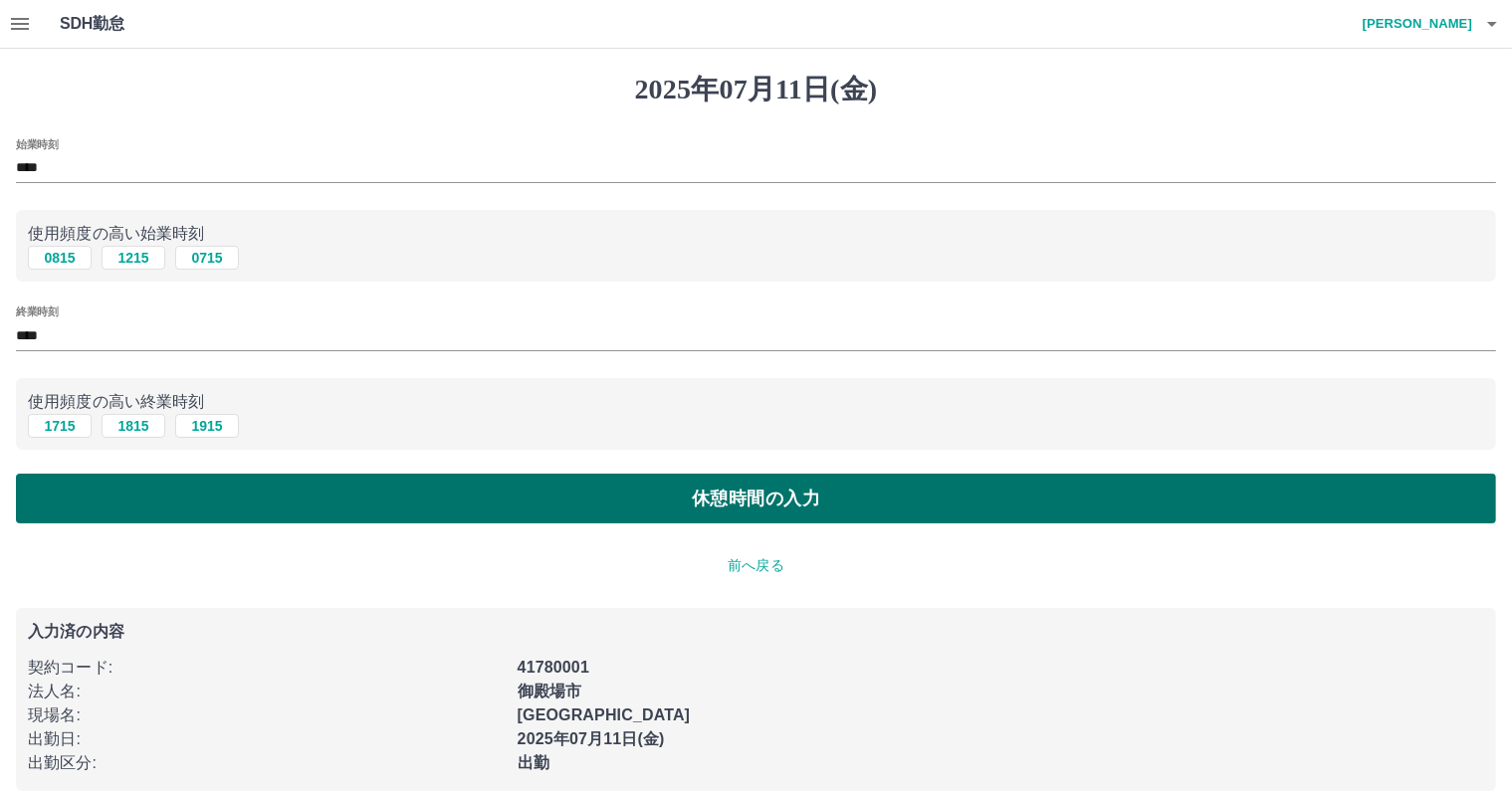 click on "休憩時間の入力" at bounding box center [756, 498] 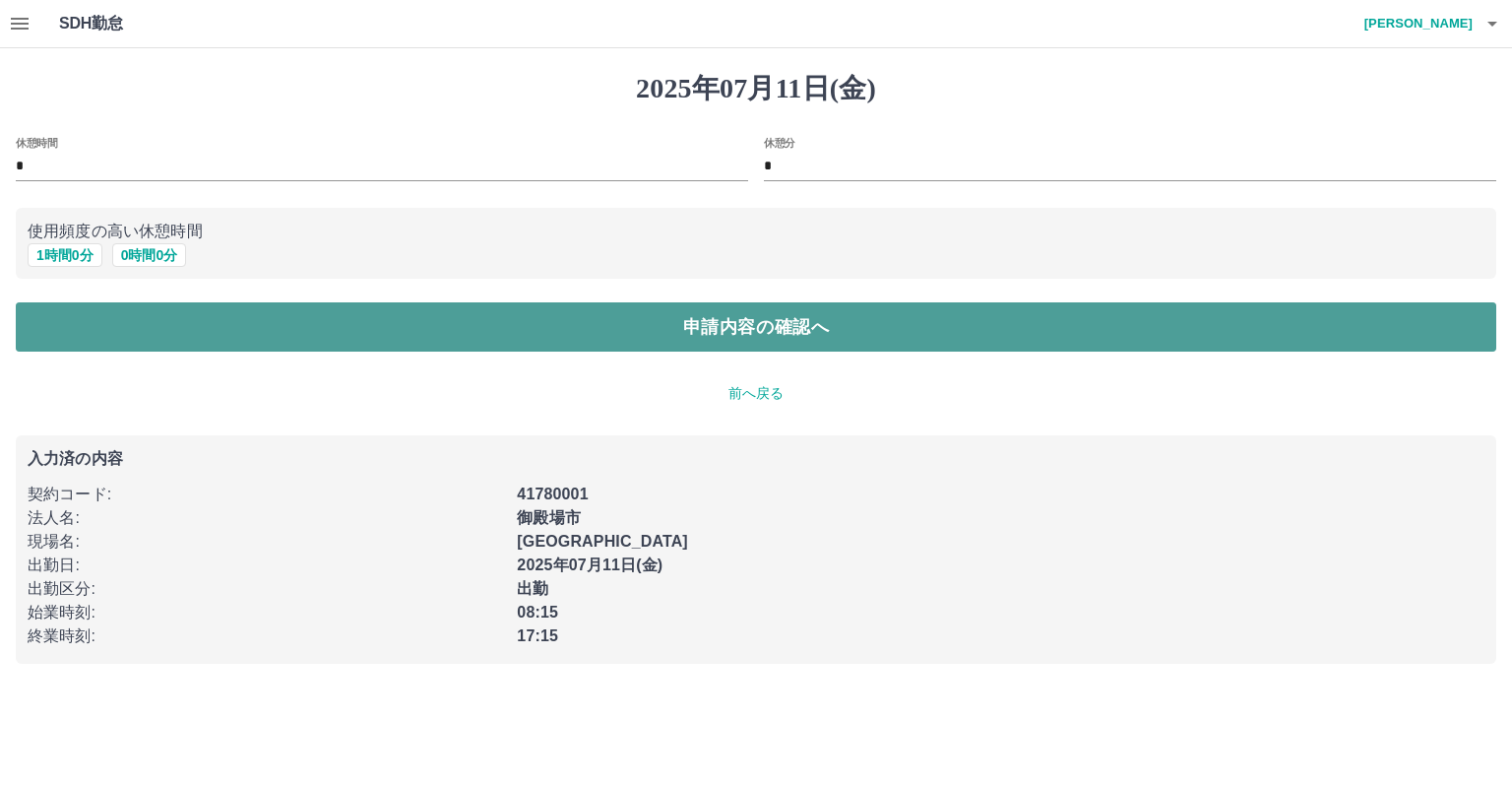 click on "申請内容の確認へ" at bounding box center [756, 327] 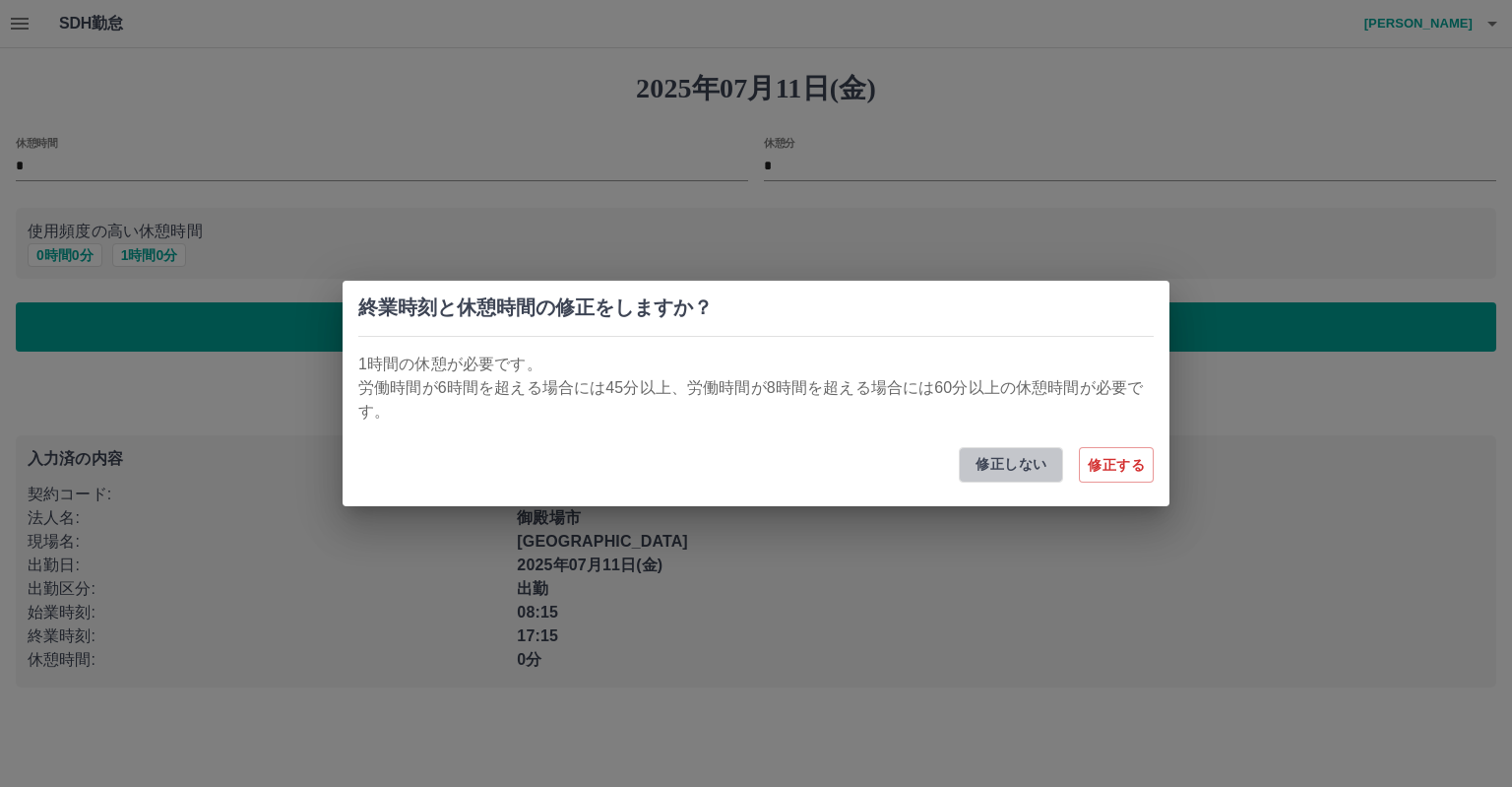 drag, startPoint x: 992, startPoint y: 463, endPoint x: 555, endPoint y: 415, distance: 439.62825 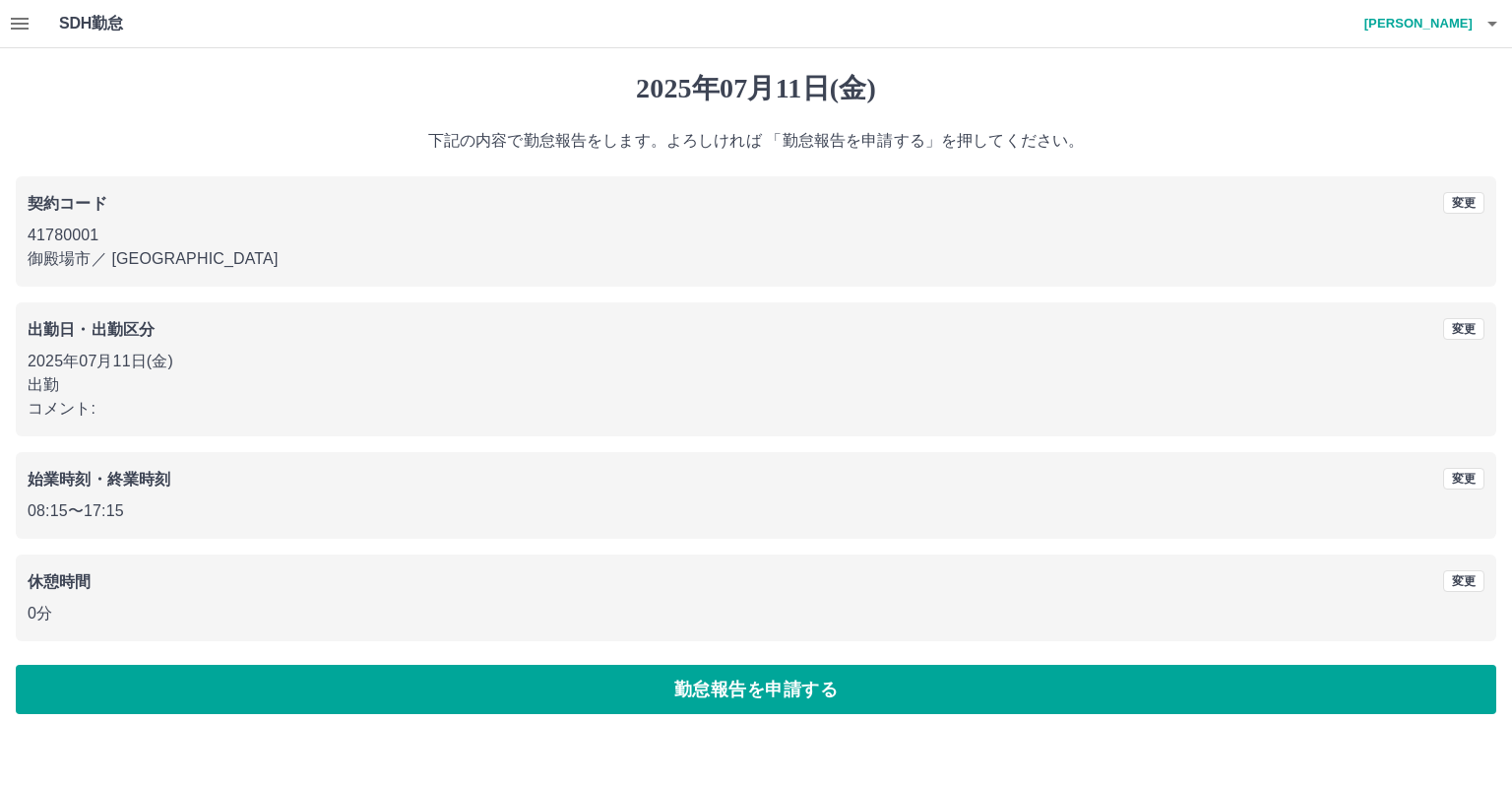 click on "0分" at bounding box center [756, 614] 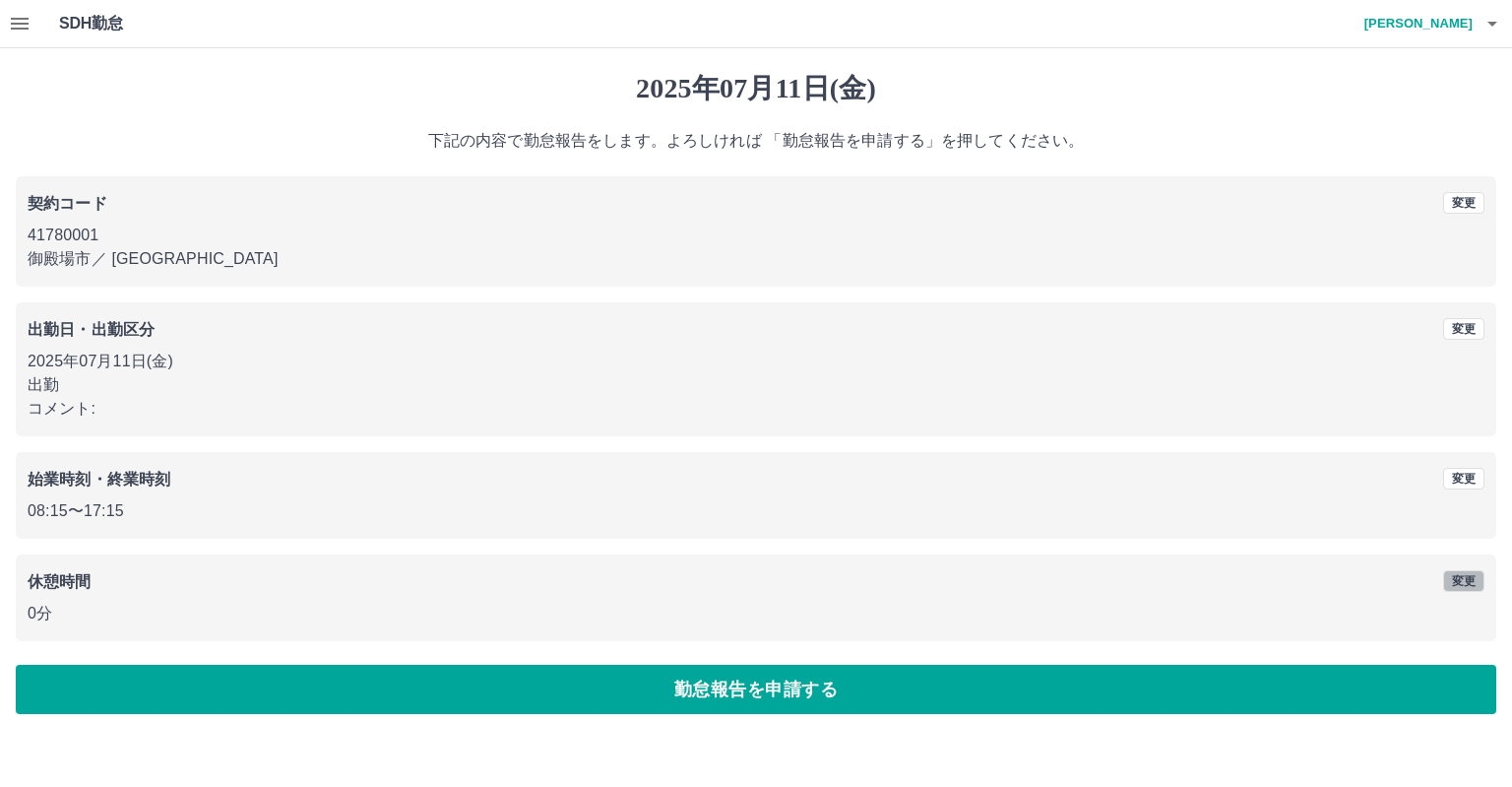 click on "変更" at bounding box center (1464, 581) 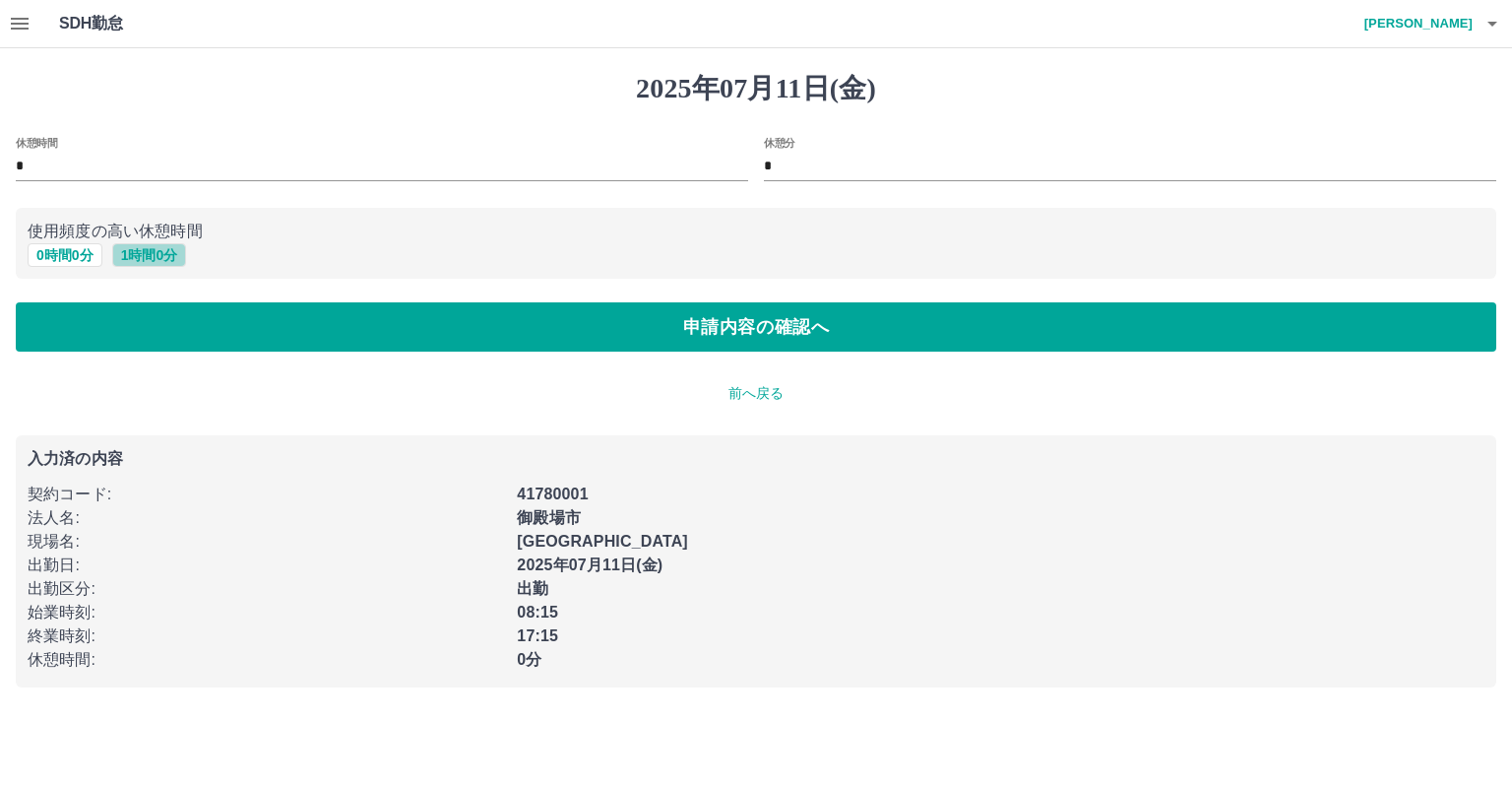 click on "1 時間 0 分" at bounding box center (150, 255) 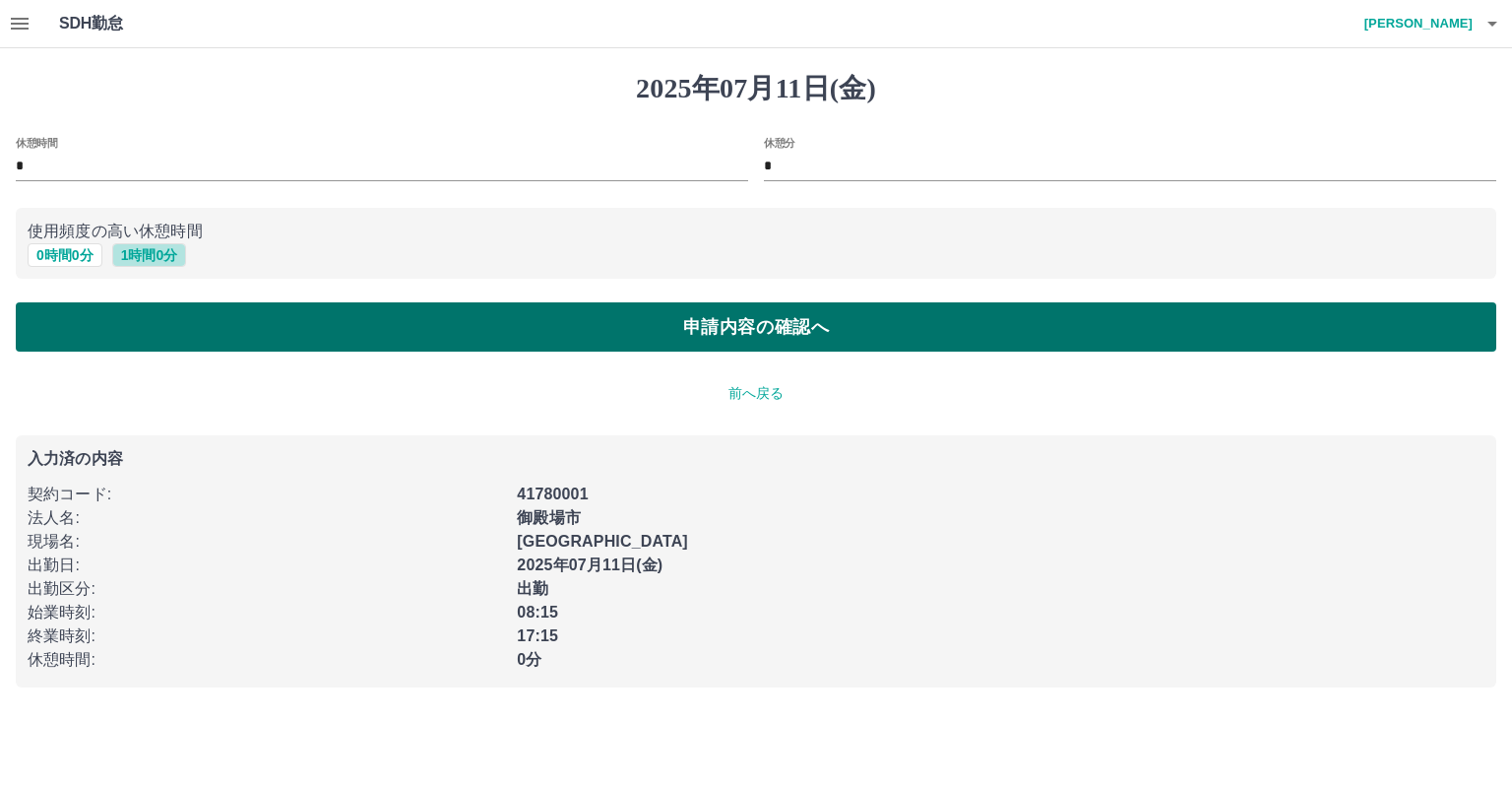 type on "*" 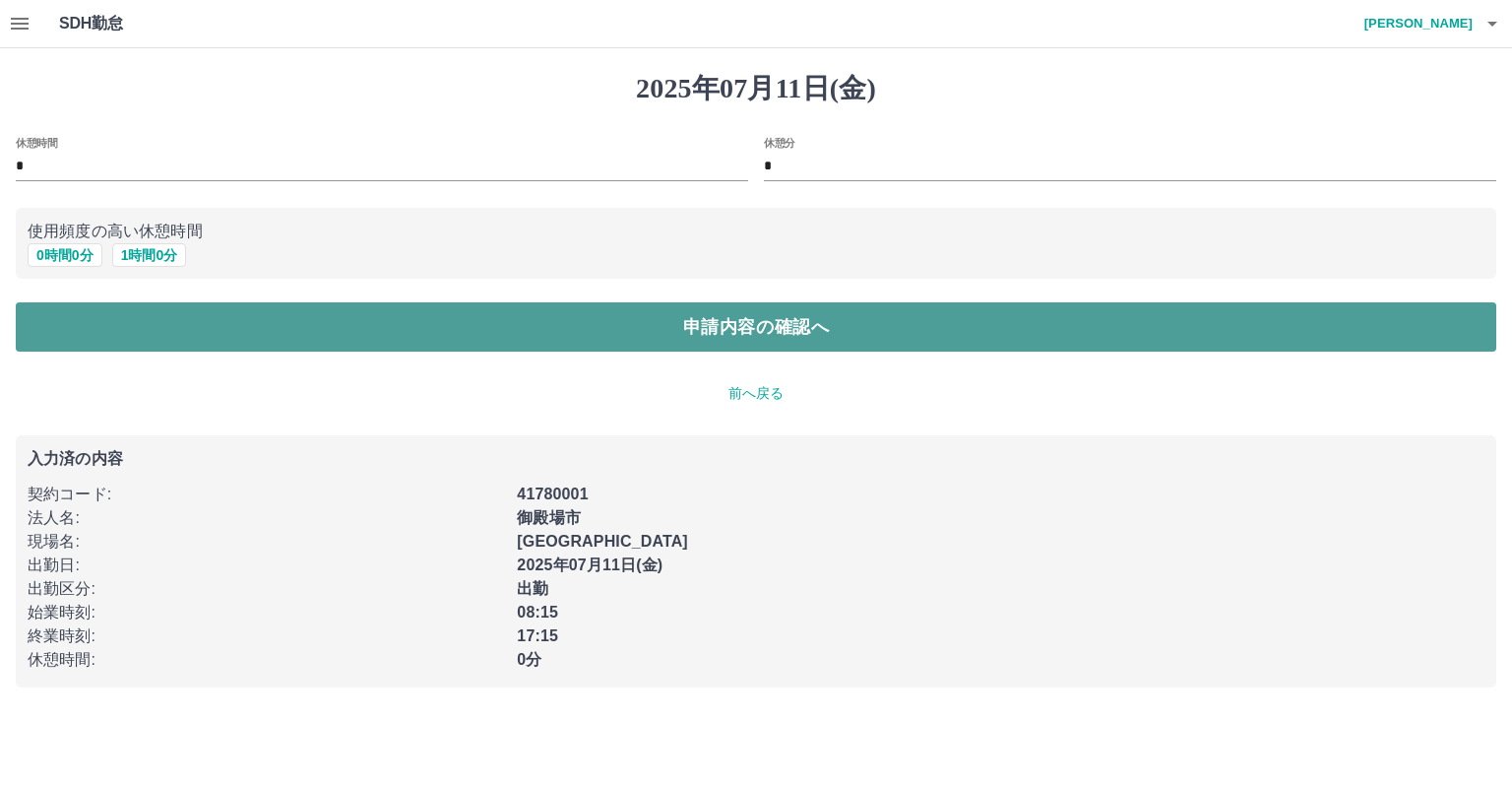 click on "申請内容の確認へ" at bounding box center (756, 327) 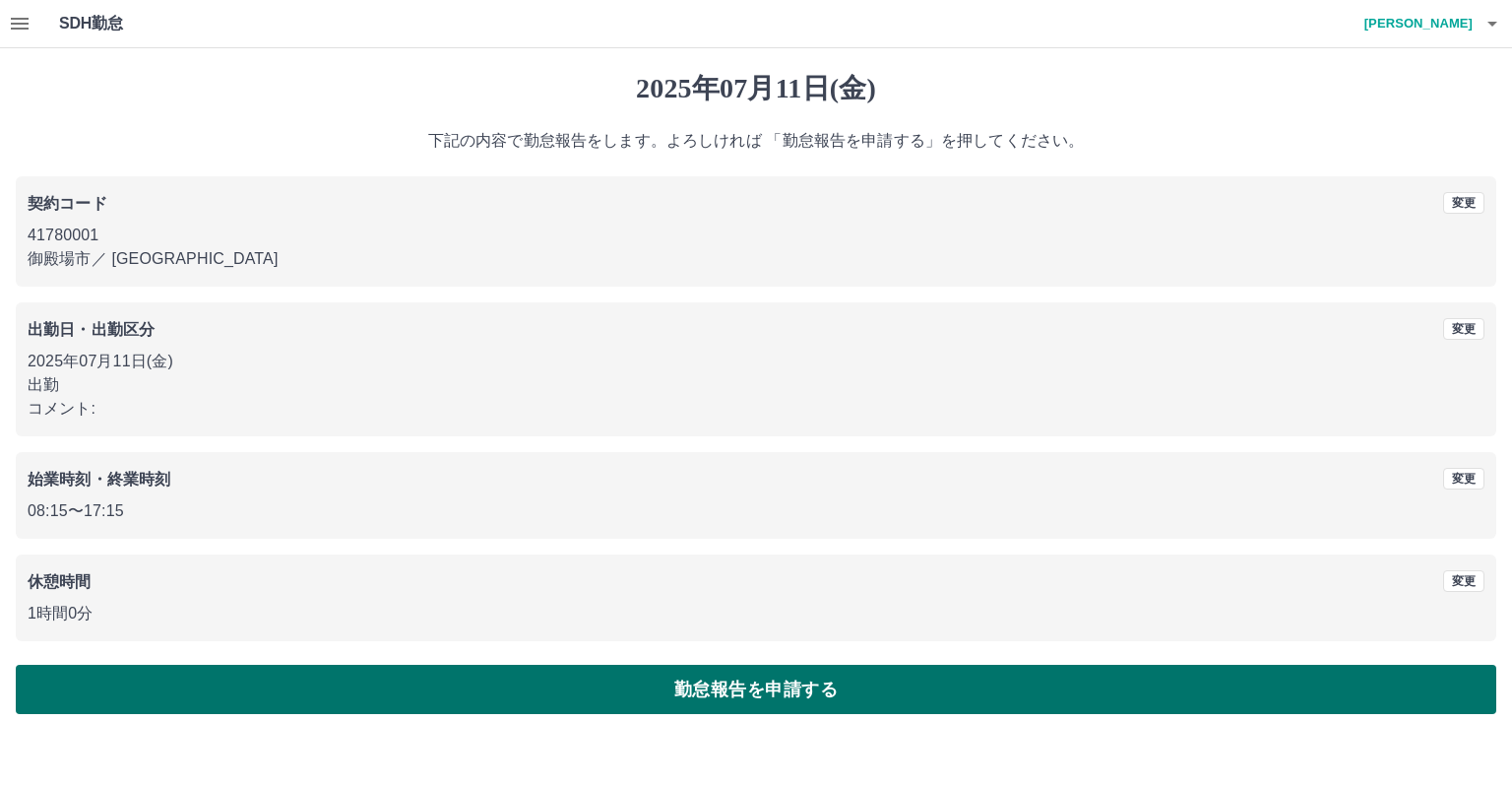 click on "勤怠報告を申請する" at bounding box center [756, 689] 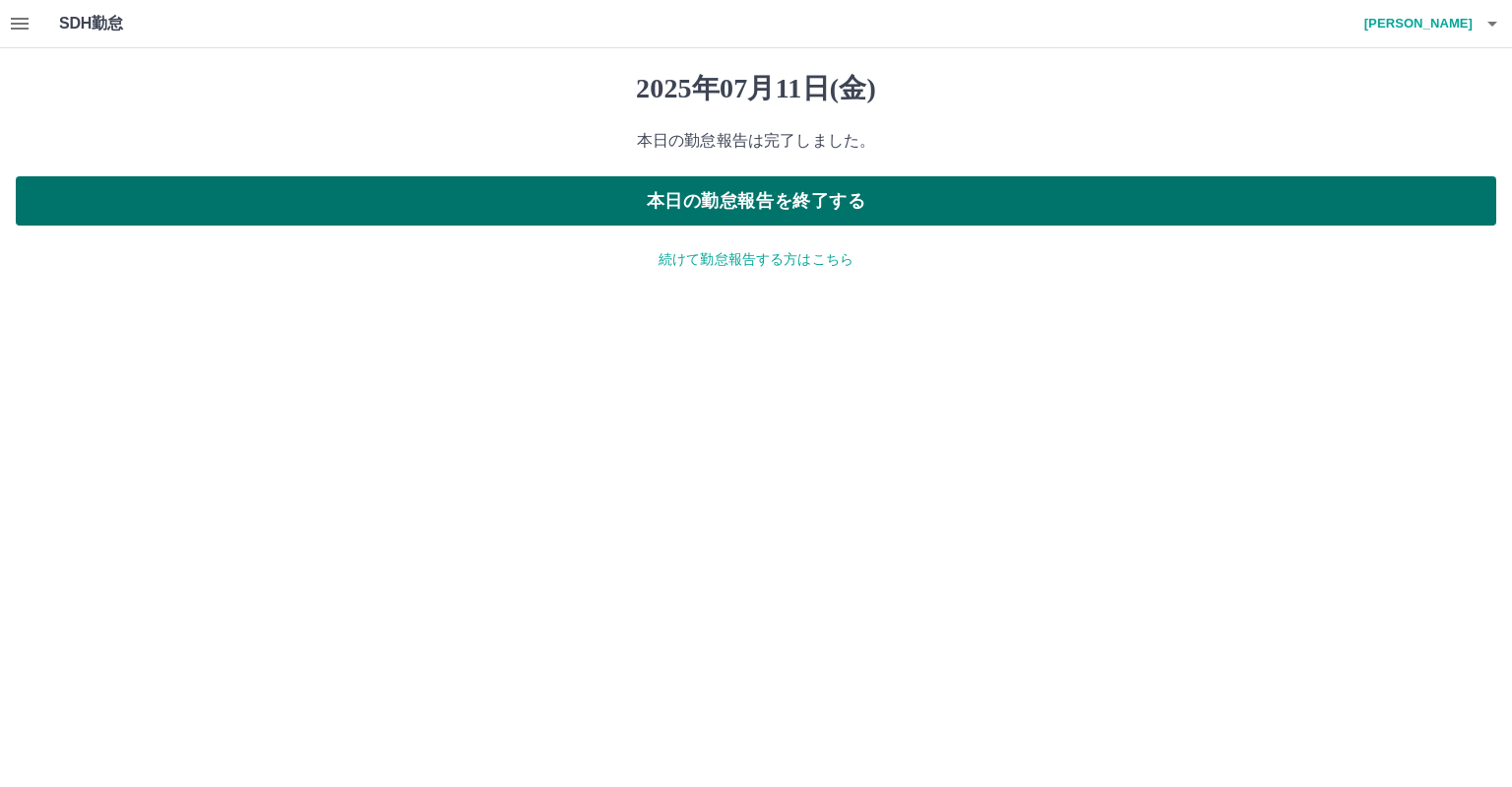 click on "本日の勤怠報告を終了する" at bounding box center (756, 201) 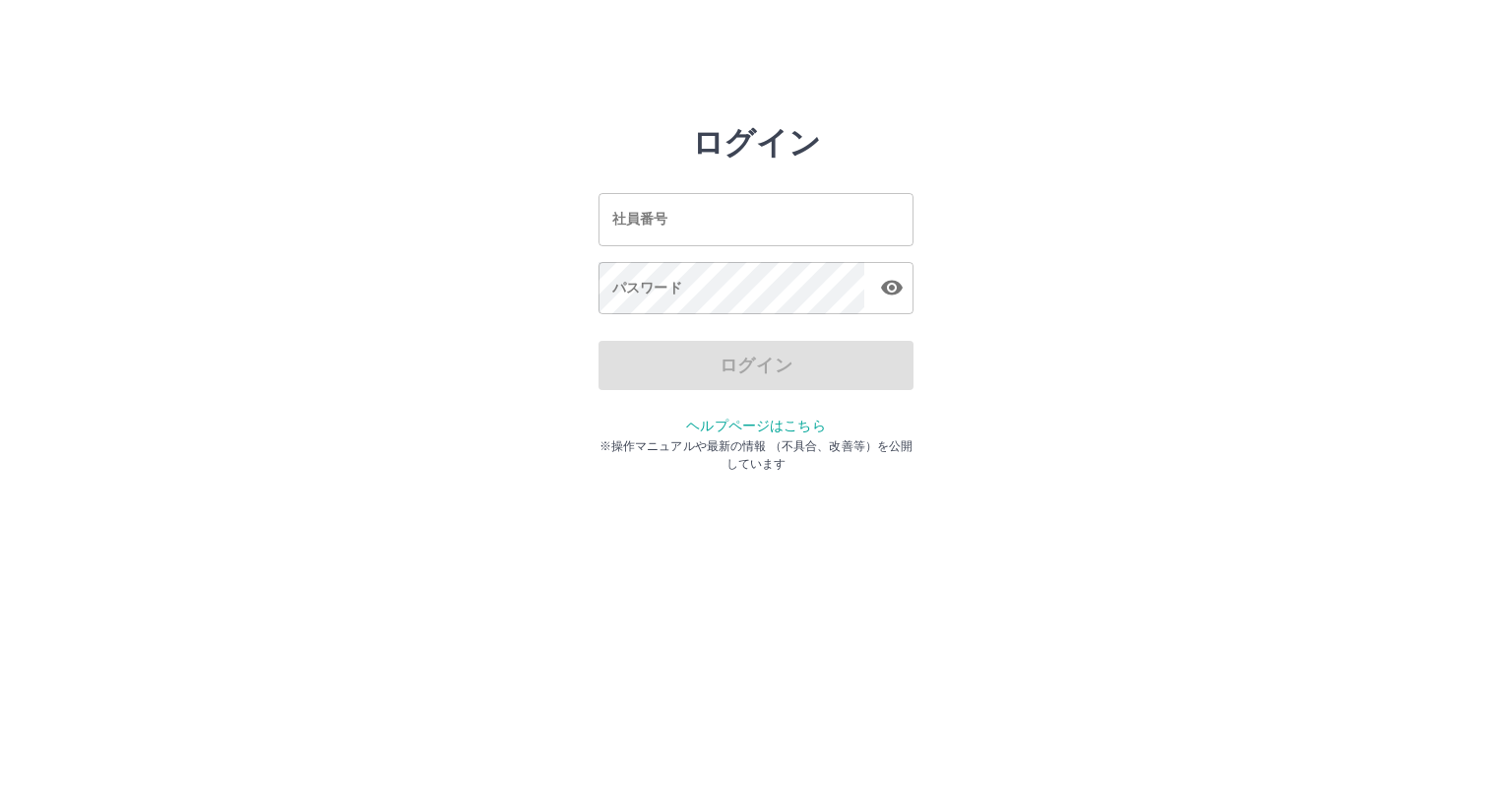 scroll, scrollTop: 0, scrollLeft: 0, axis: both 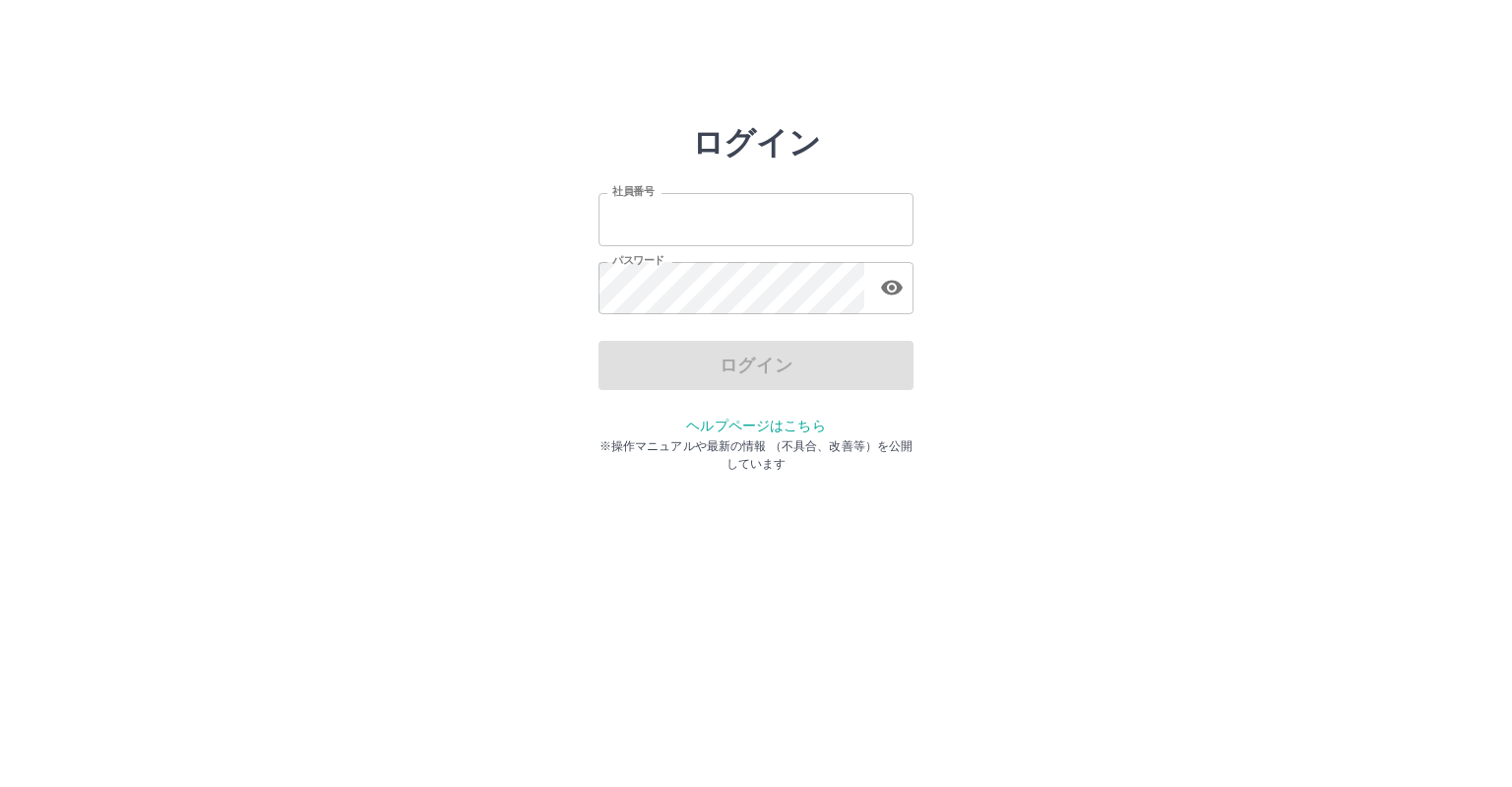 type on "*******" 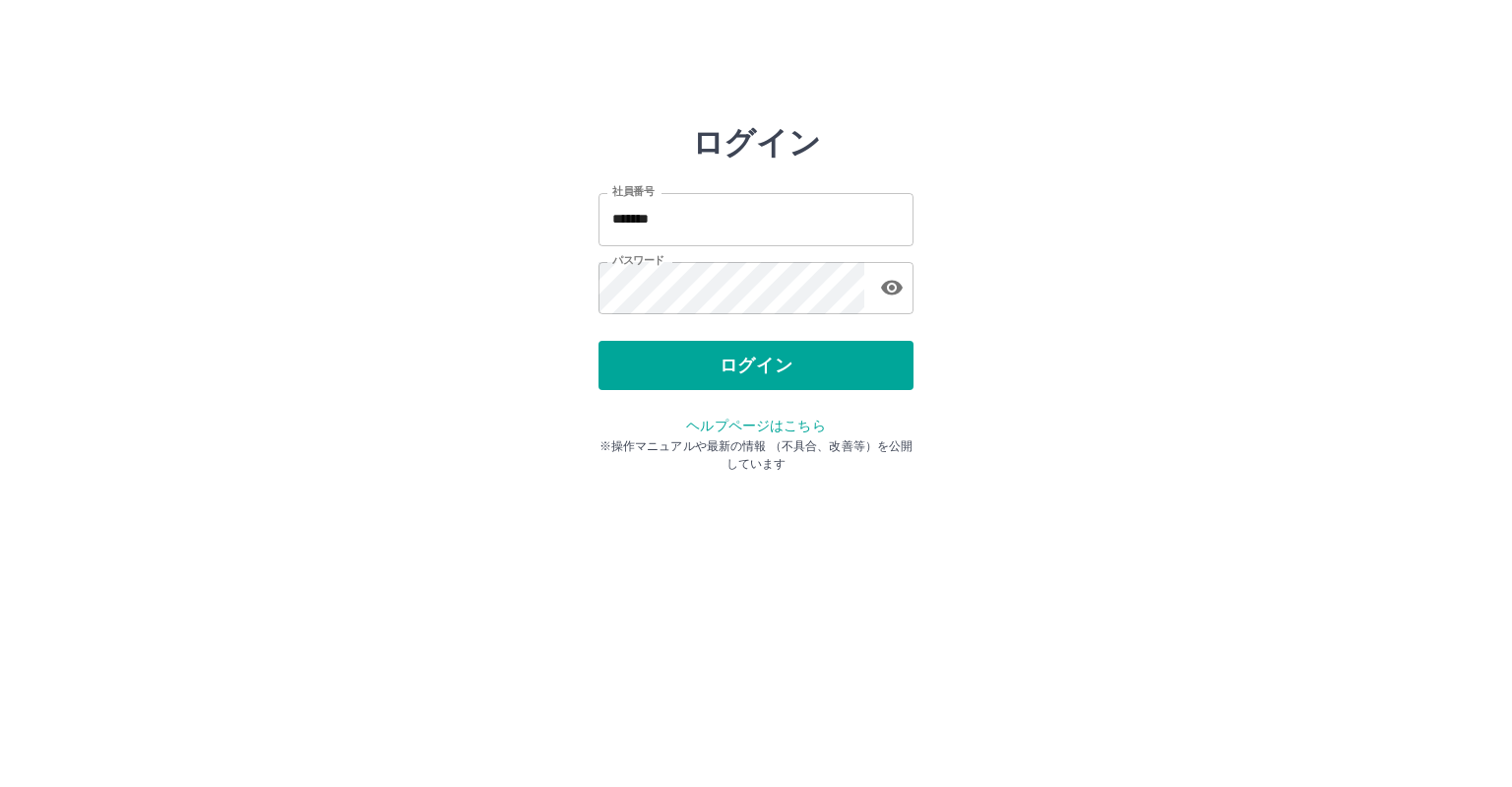 click on "ログイン 社員番号 ******* 社員番号 パスワード パスワード ログイン ヘルプページはこちら ※操作マニュアルや最新の情報 （不具合、改善等）を公開しています" at bounding box center [756, 220] 